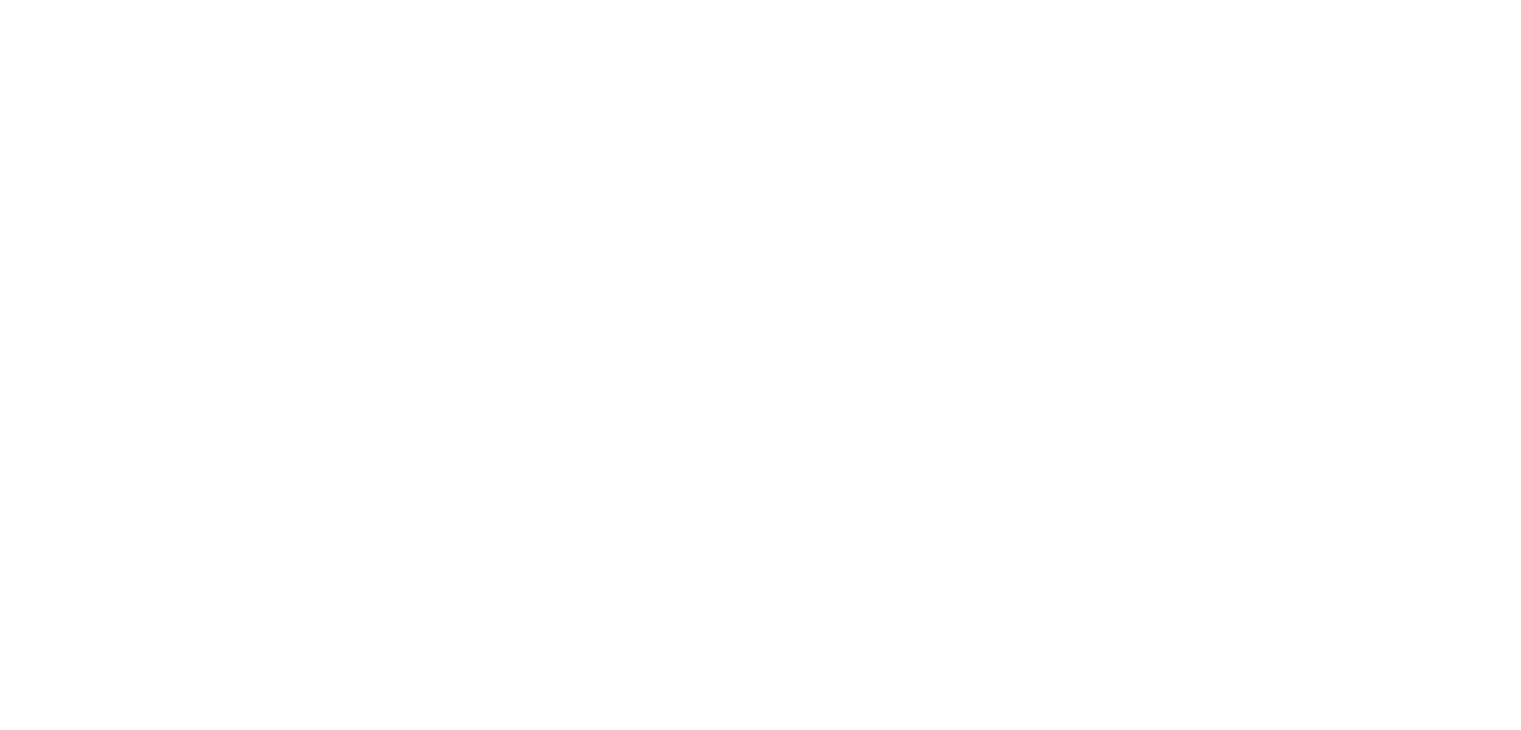scroll, scrollTop: 0, scrollLeft: 0, axis: both 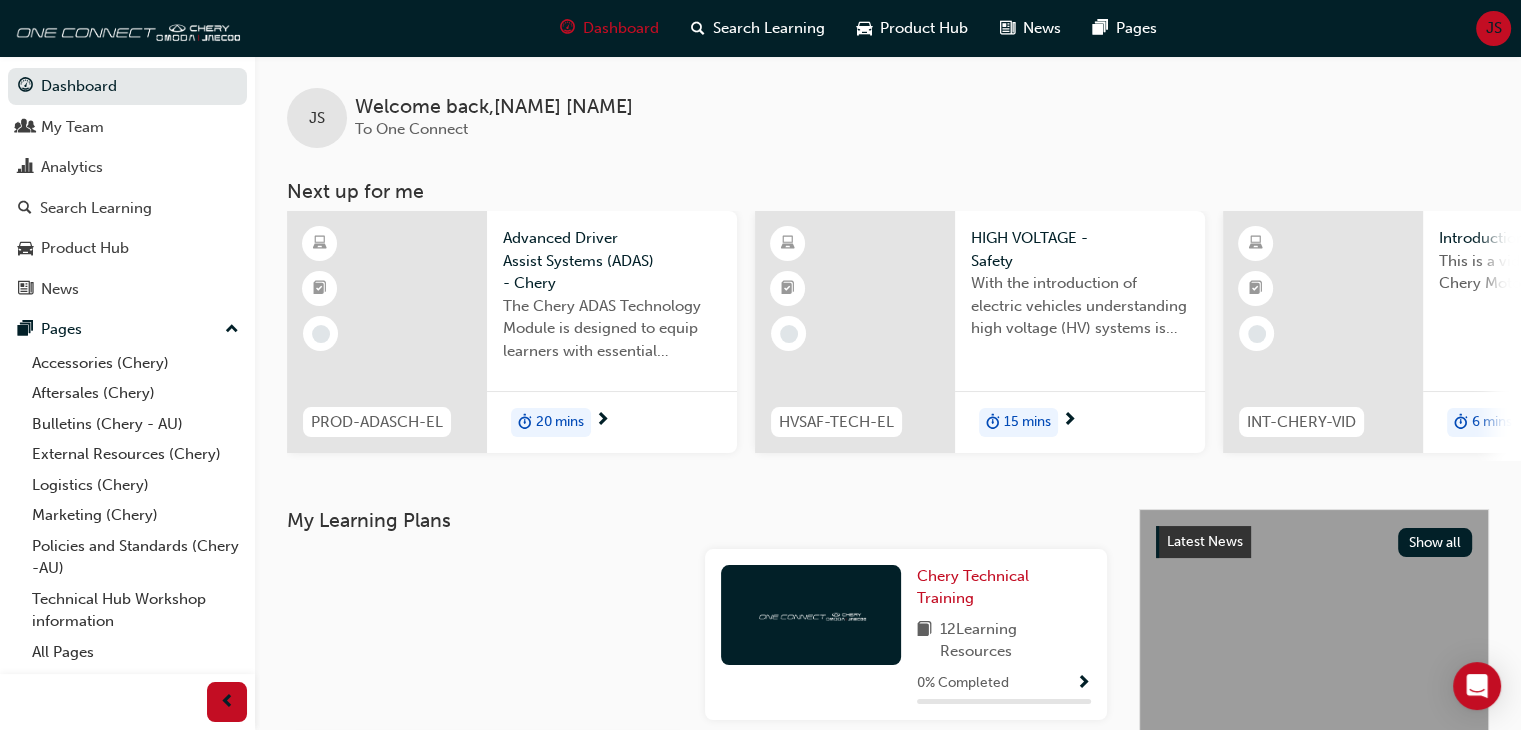 click on "JS" at bounding box center [1494, 28] 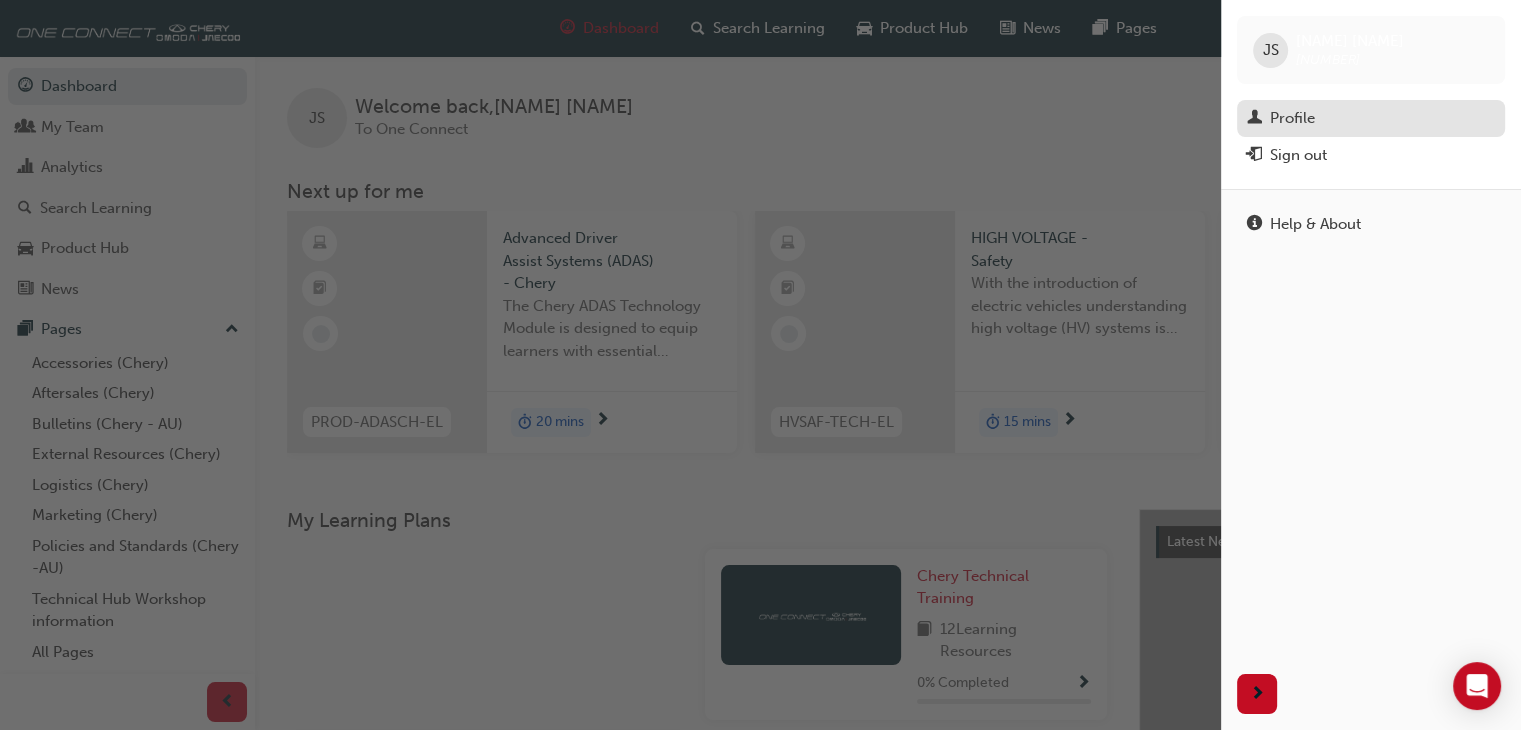 click on "Profile" at bounding box center [1371, 118] 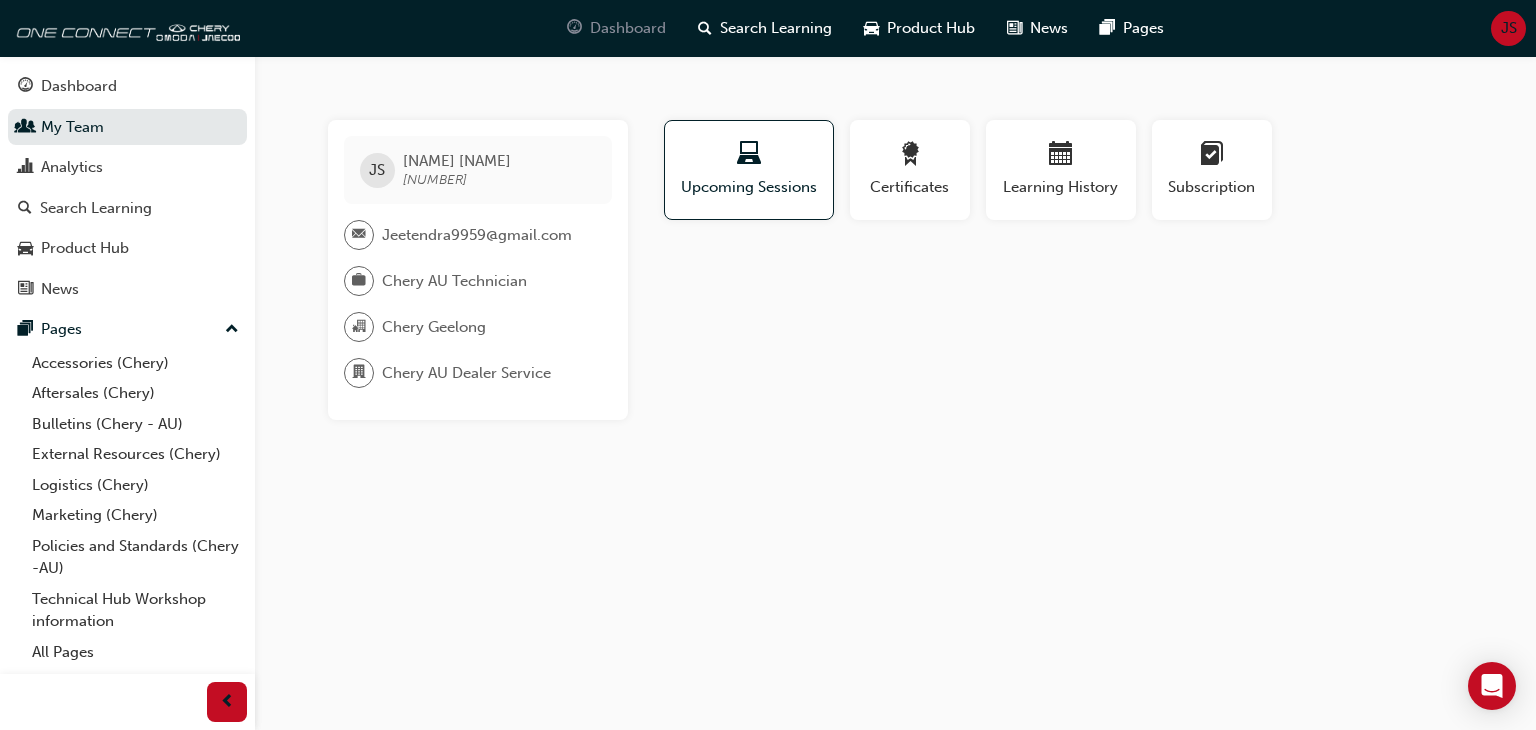 click on "Dashboard" at bounding box center (628, 28) 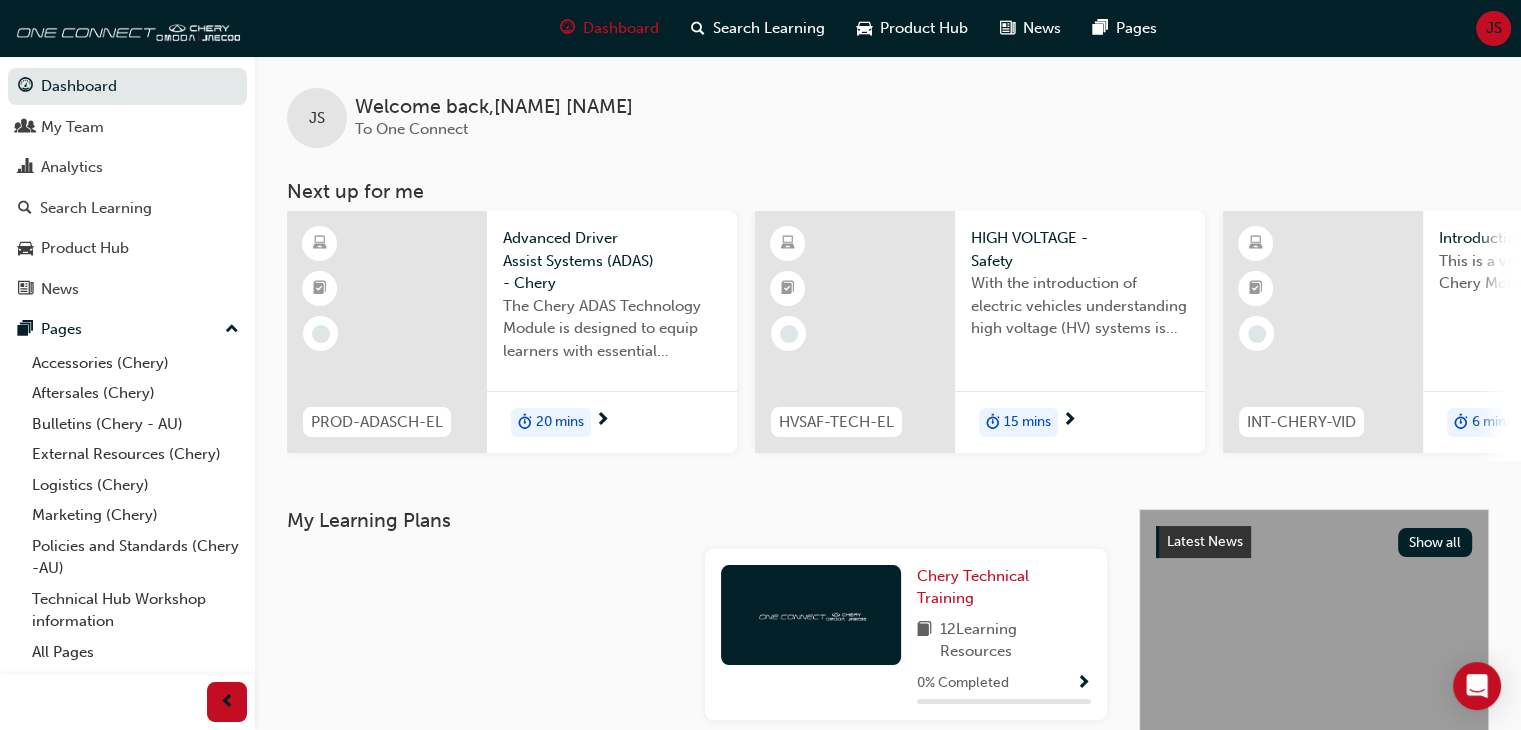 click at bounding box center [387, 332] 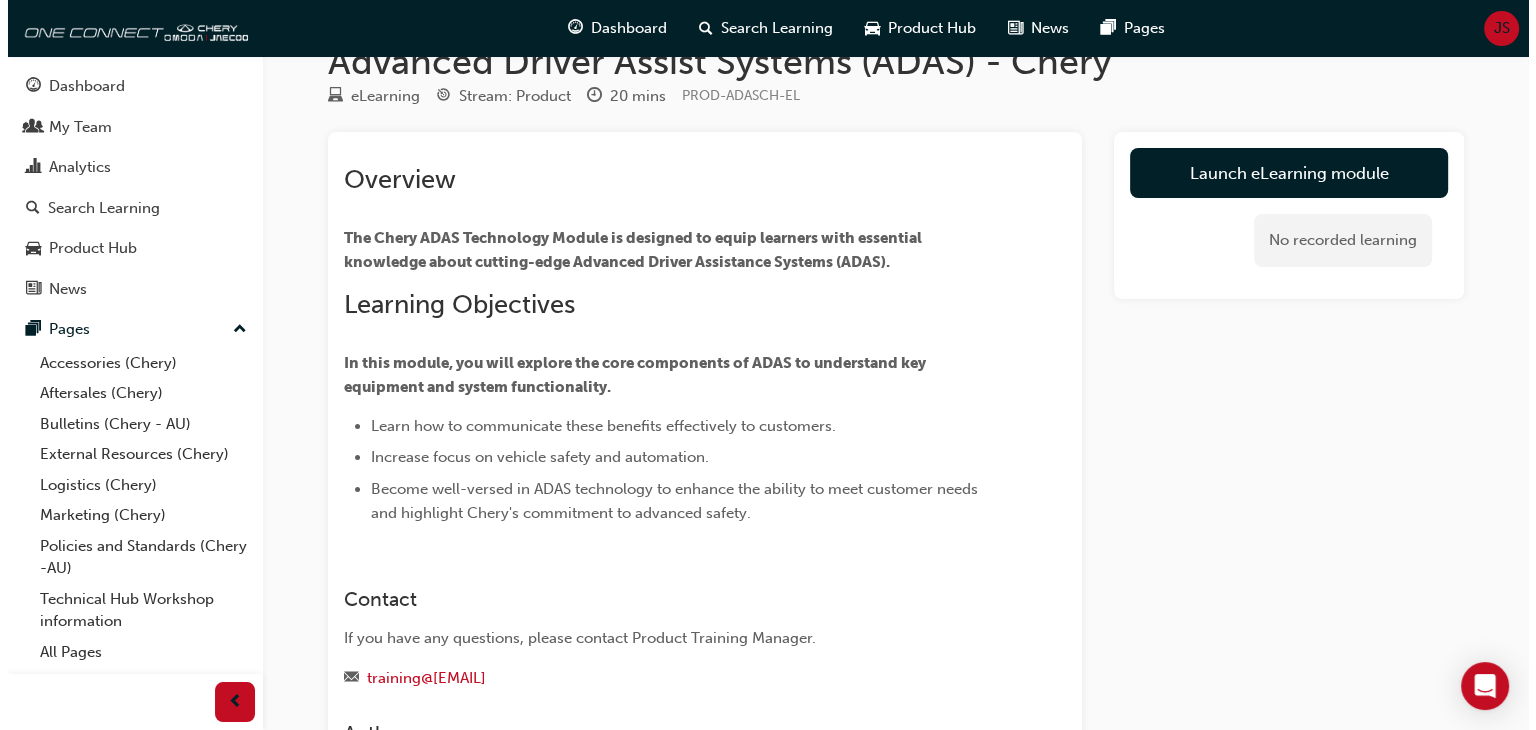 scroll, scrollTop: 0, scrollLeft: 0, axis: both 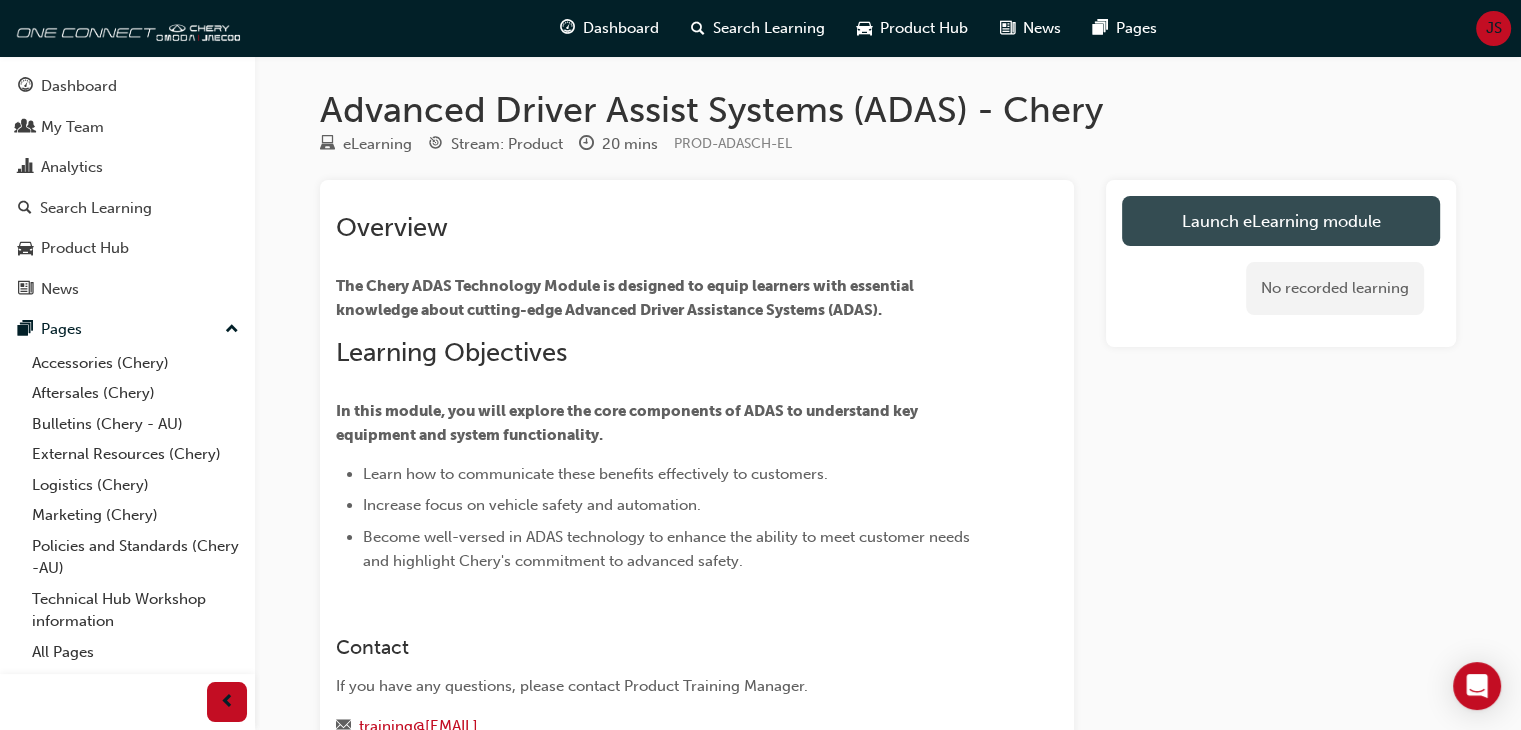 click on "Launch eLearning module" at bounding box center [1281, 221] 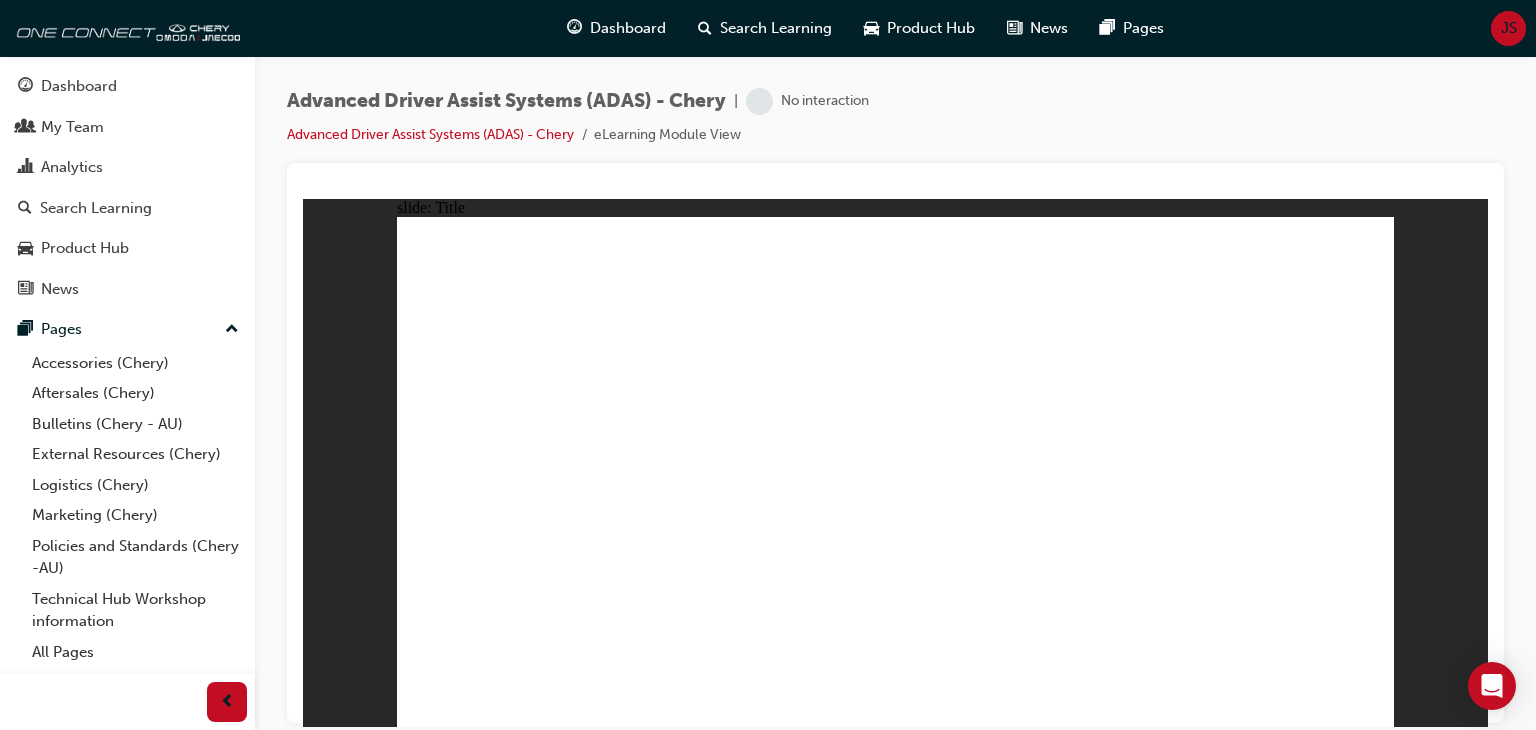 scroll, scrollTop: 0, scrollLeft: 0, axis: both 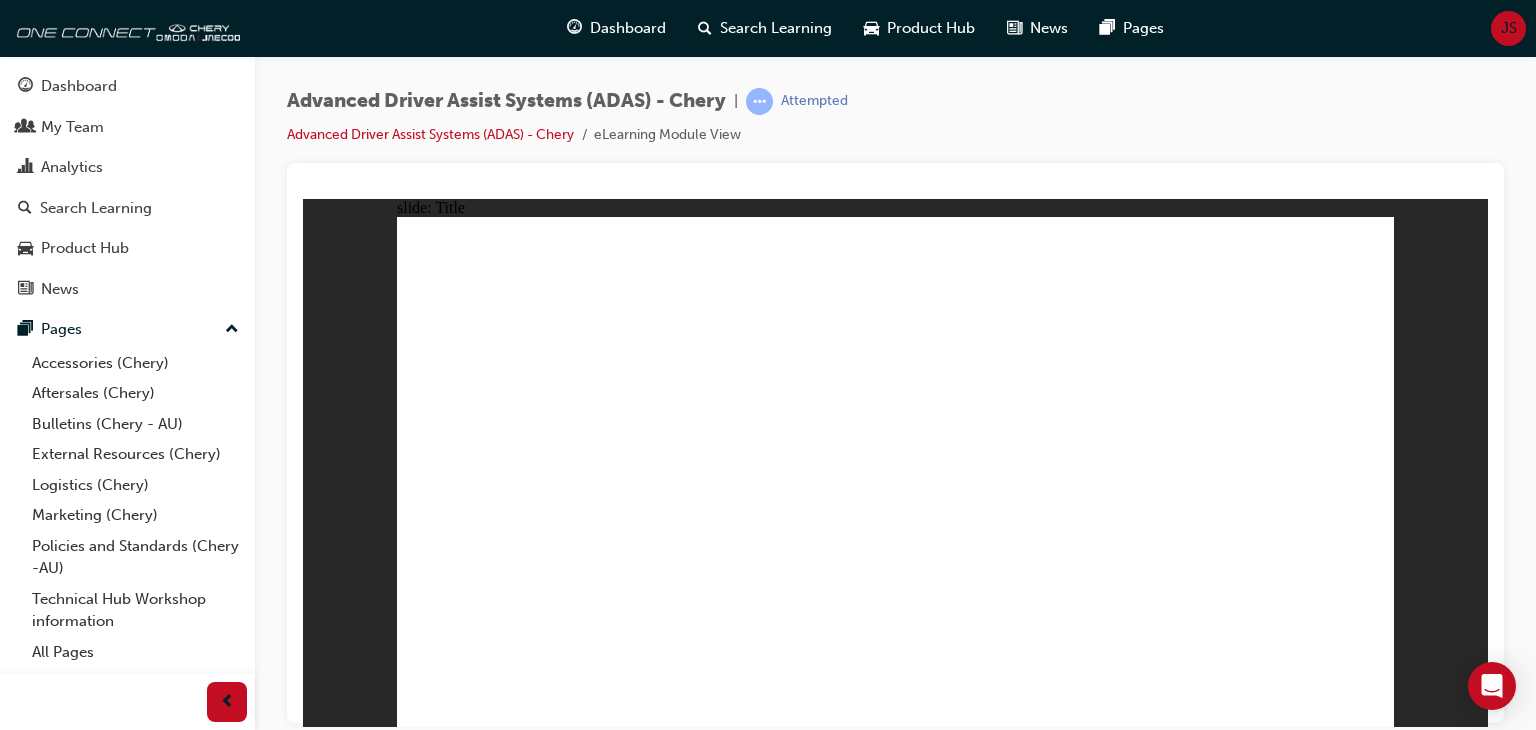 click 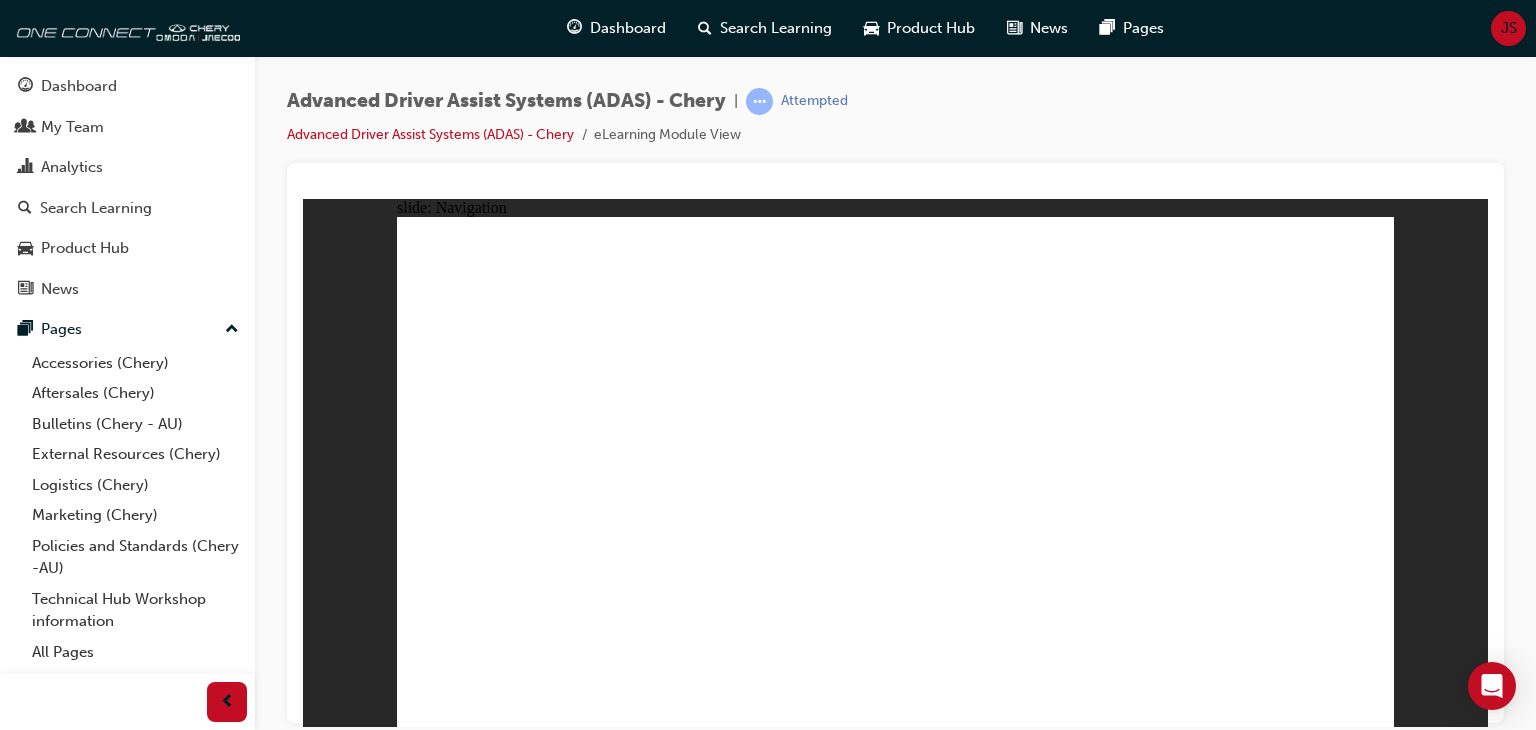 click 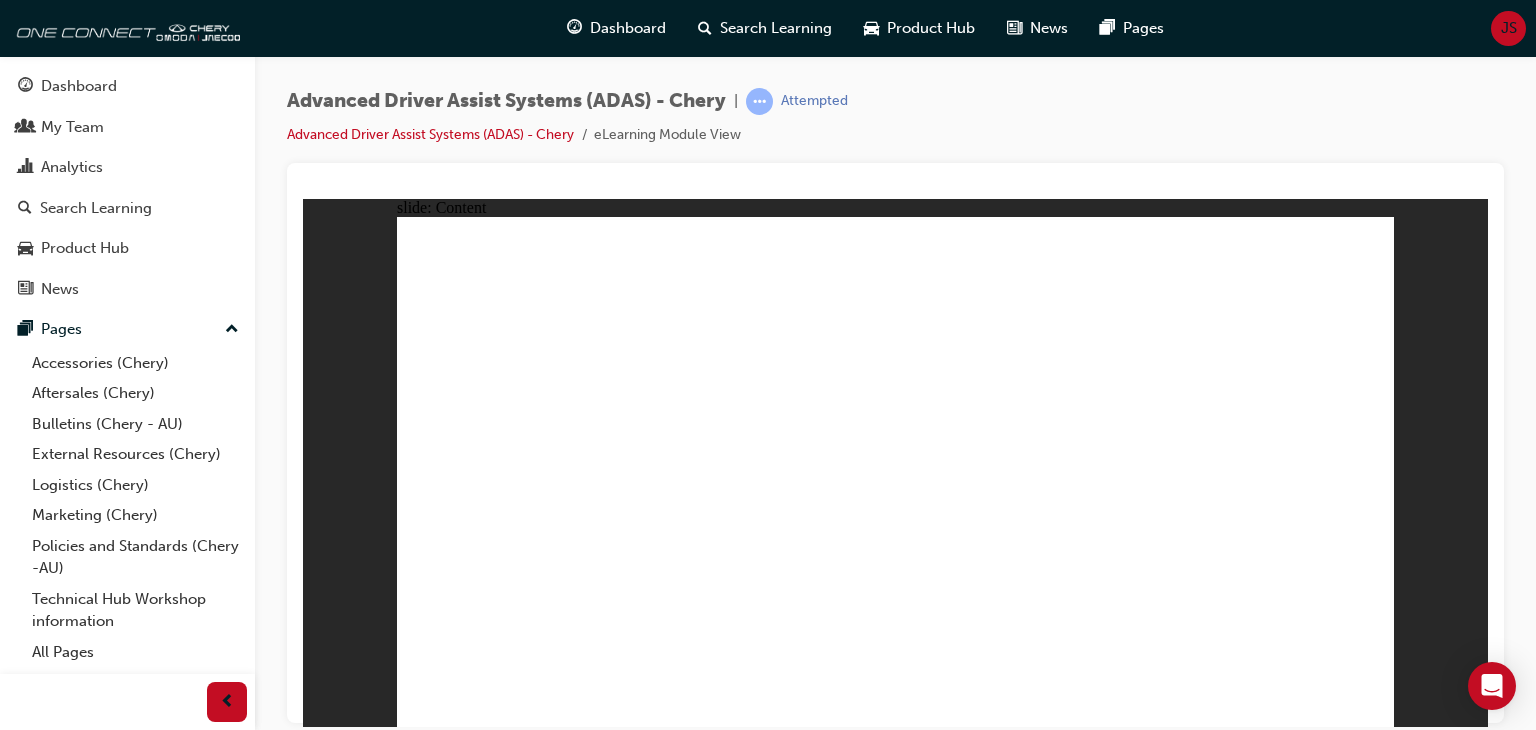 click 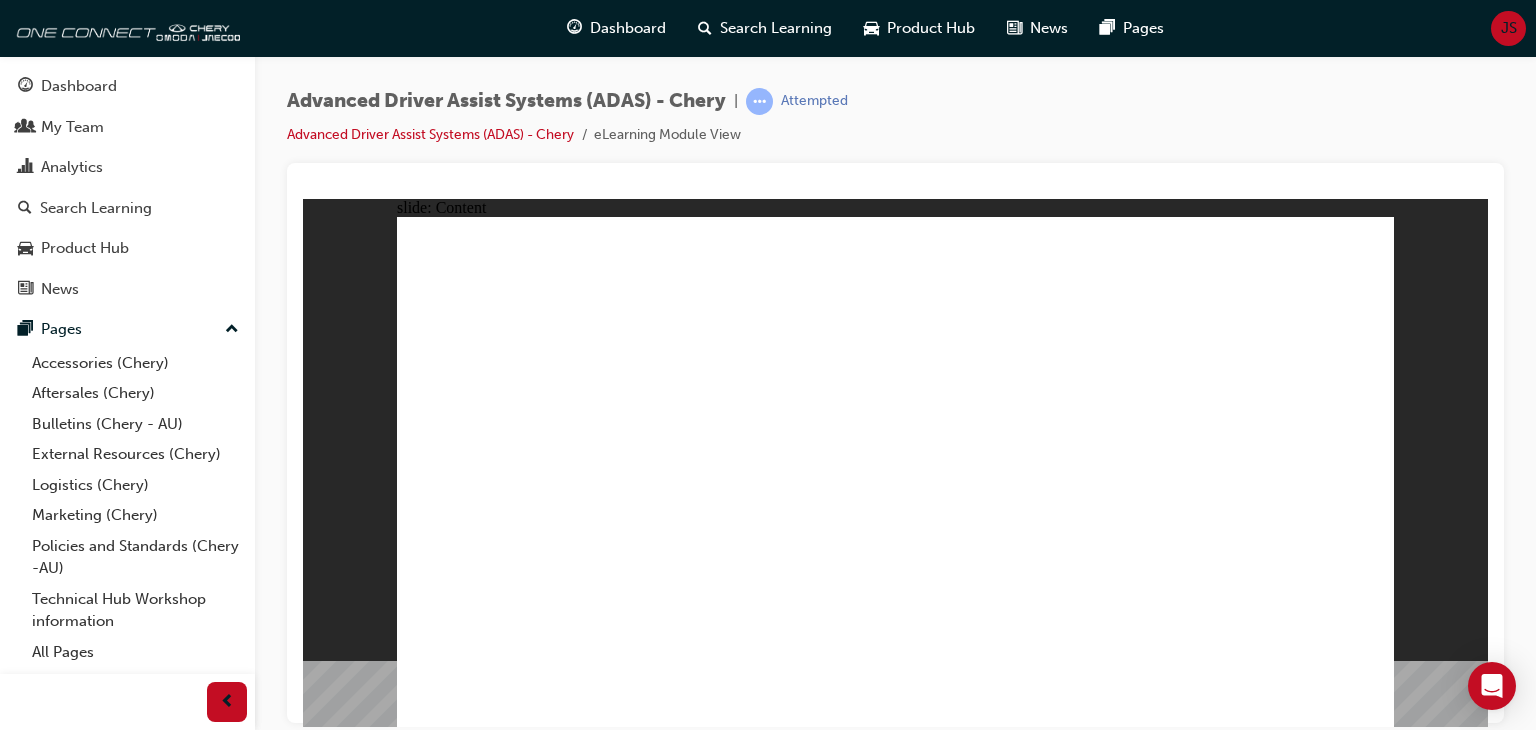 click 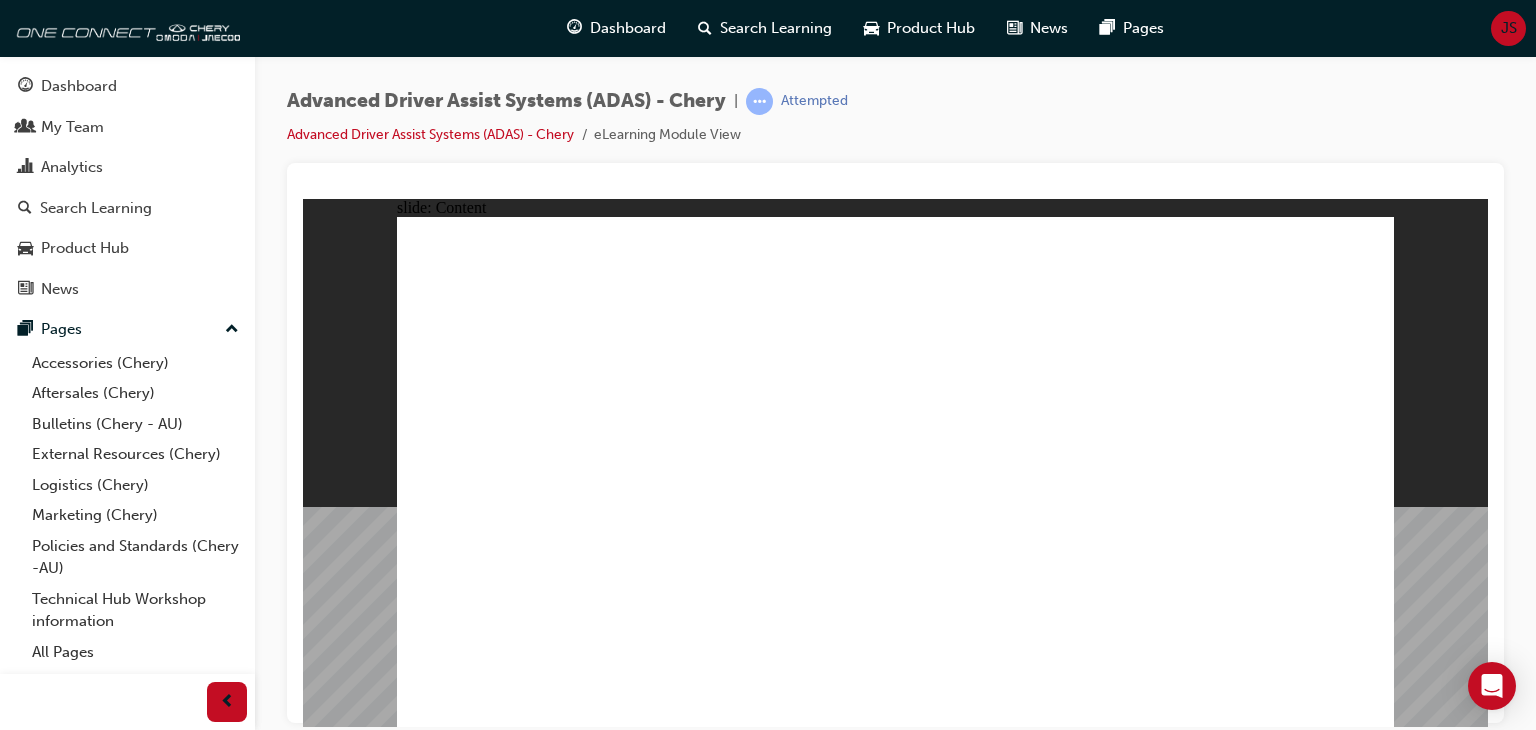 click 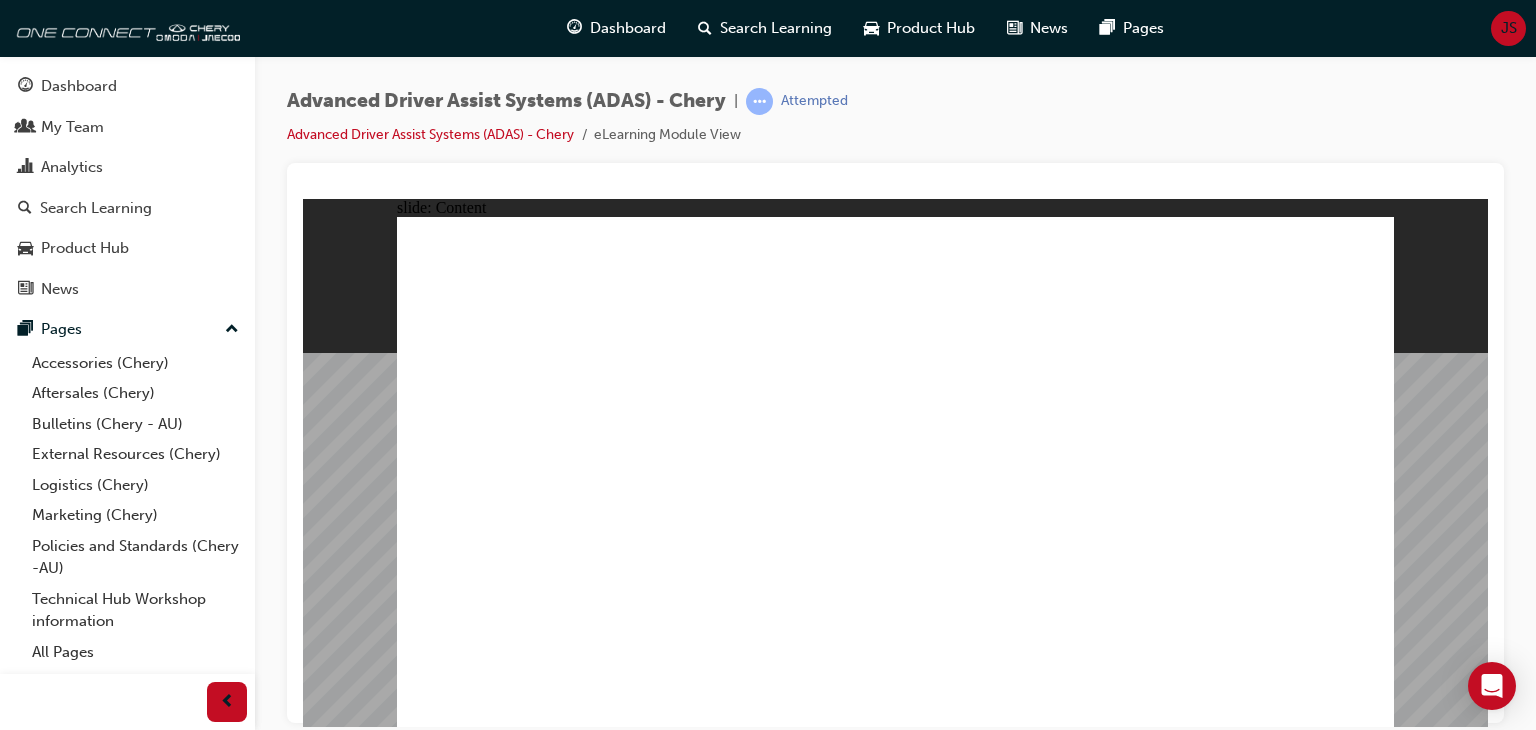 click 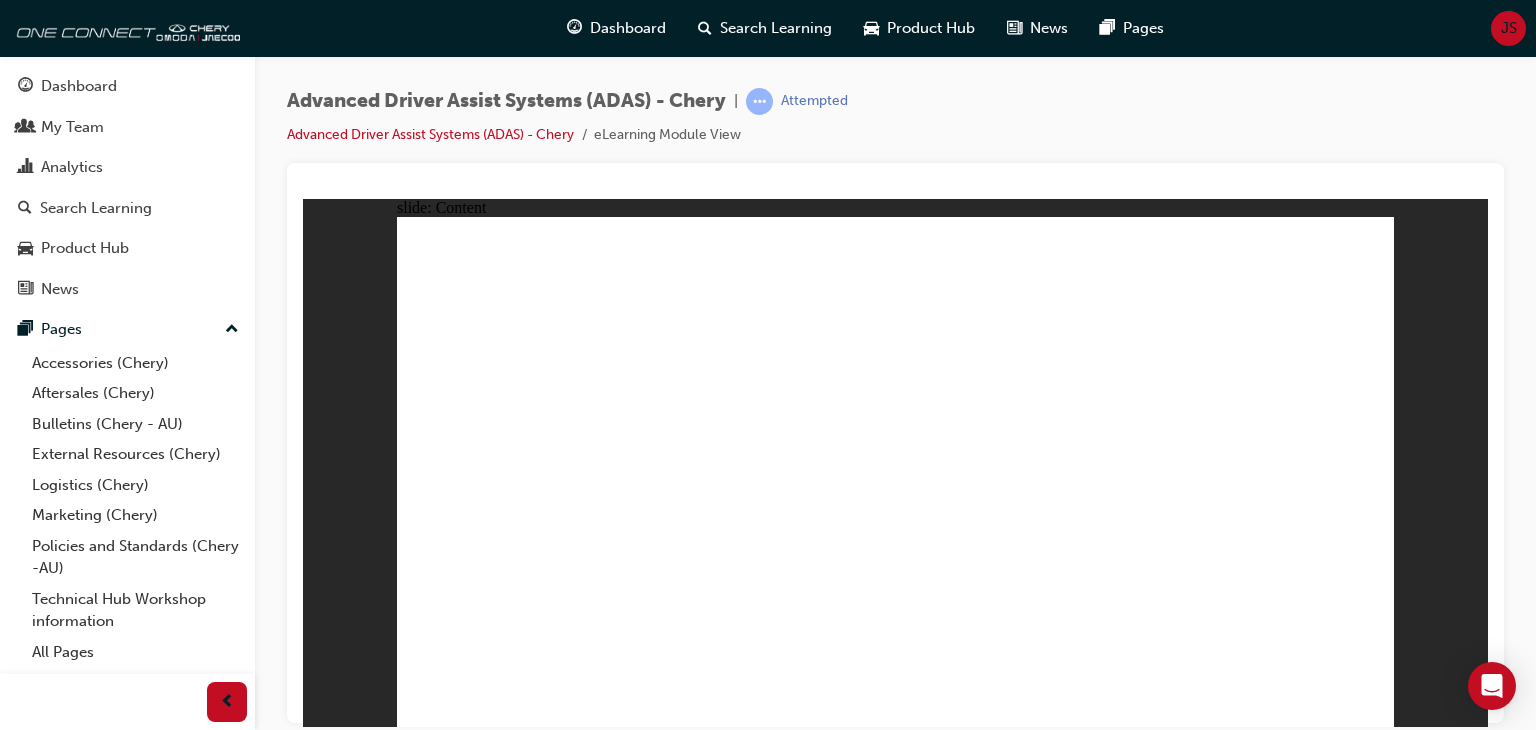 click 